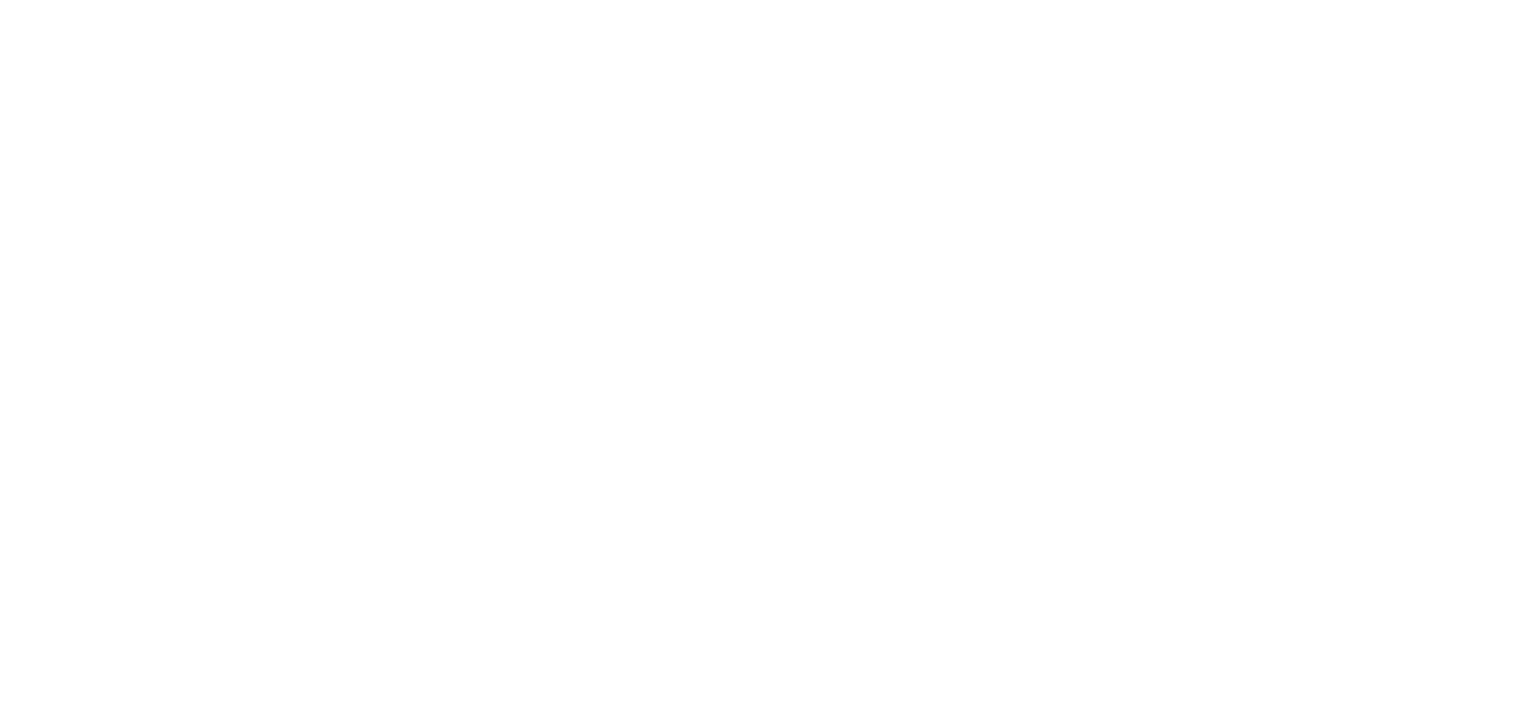 scroll, scrollTop: 0, scrollLeft: 0, axis: both 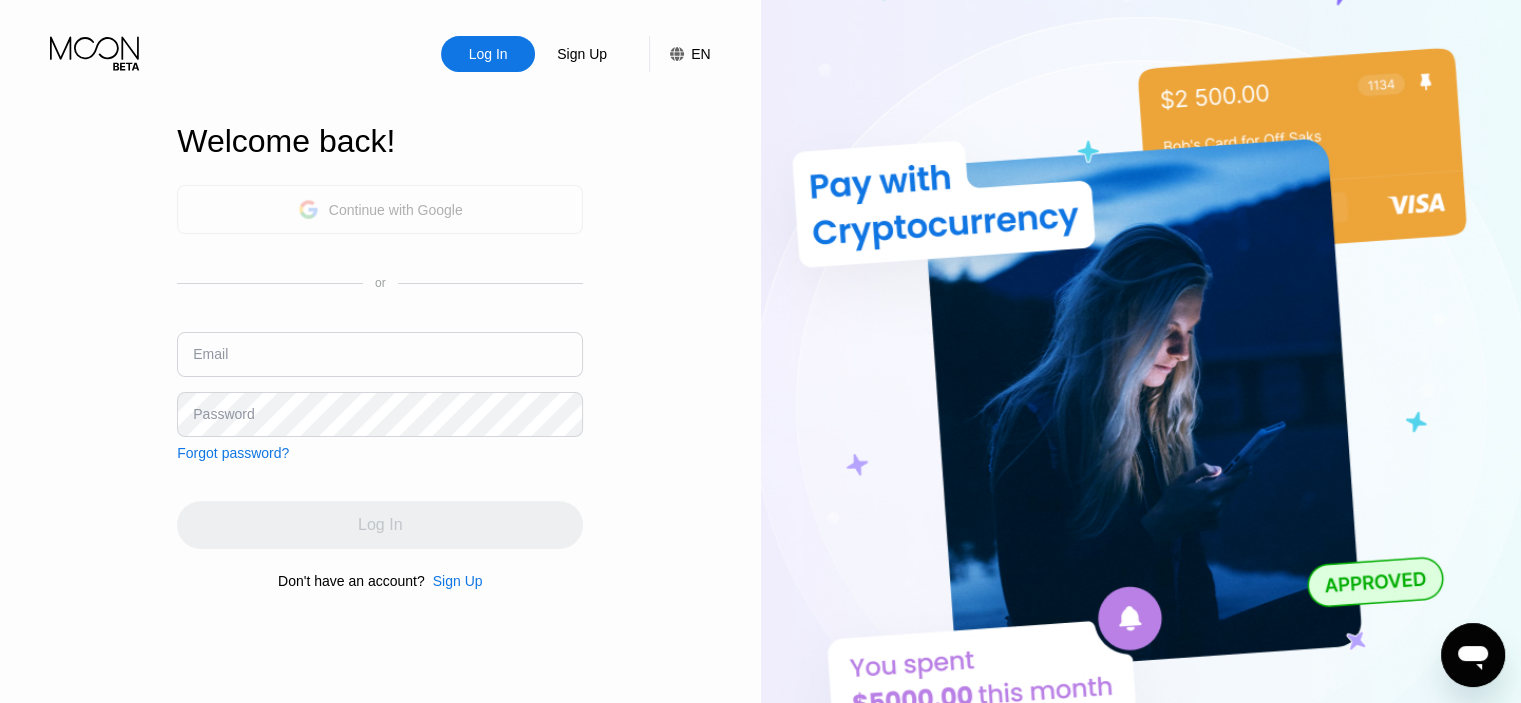 click on "Continue with Google" at bounding box center [396, 210] 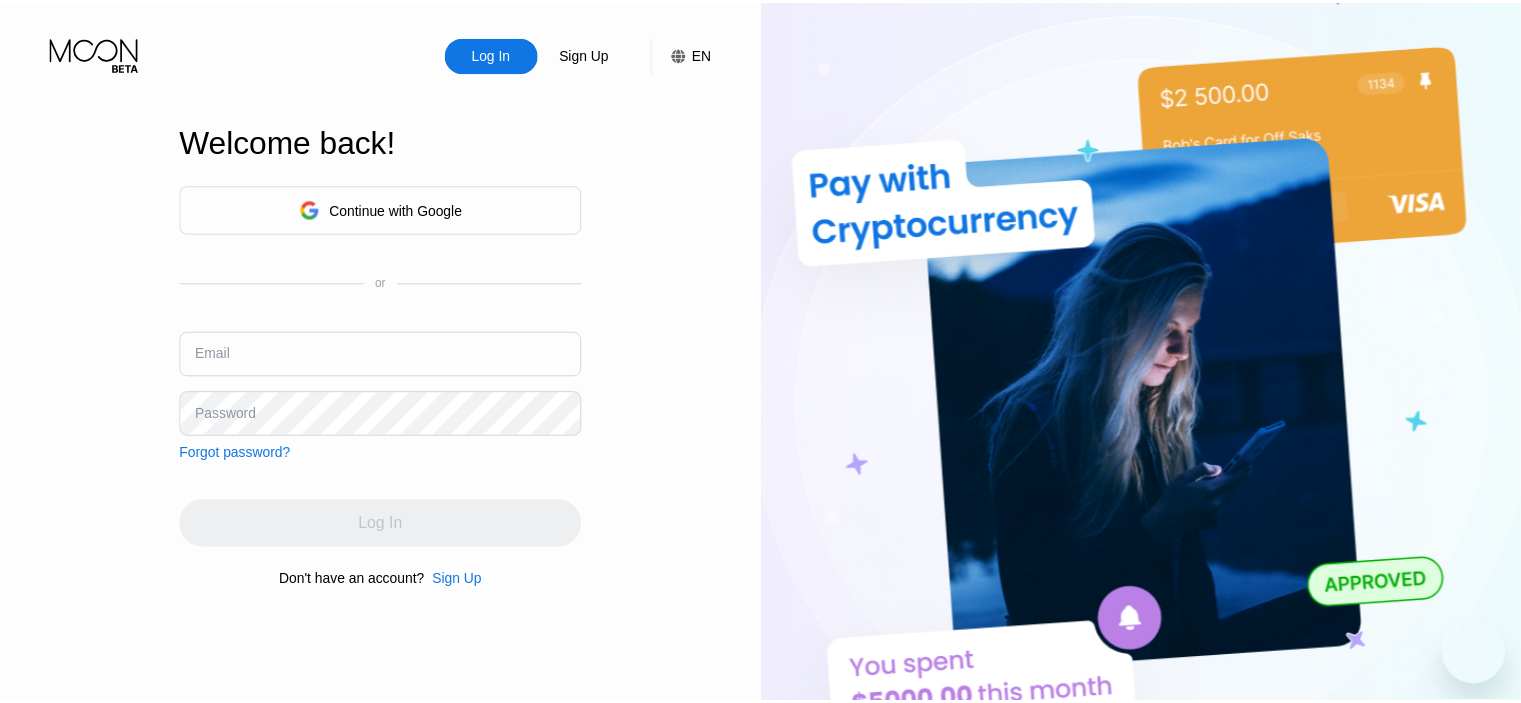 scroll, scrollTop: 0, scrollLeft: 0, axis: both 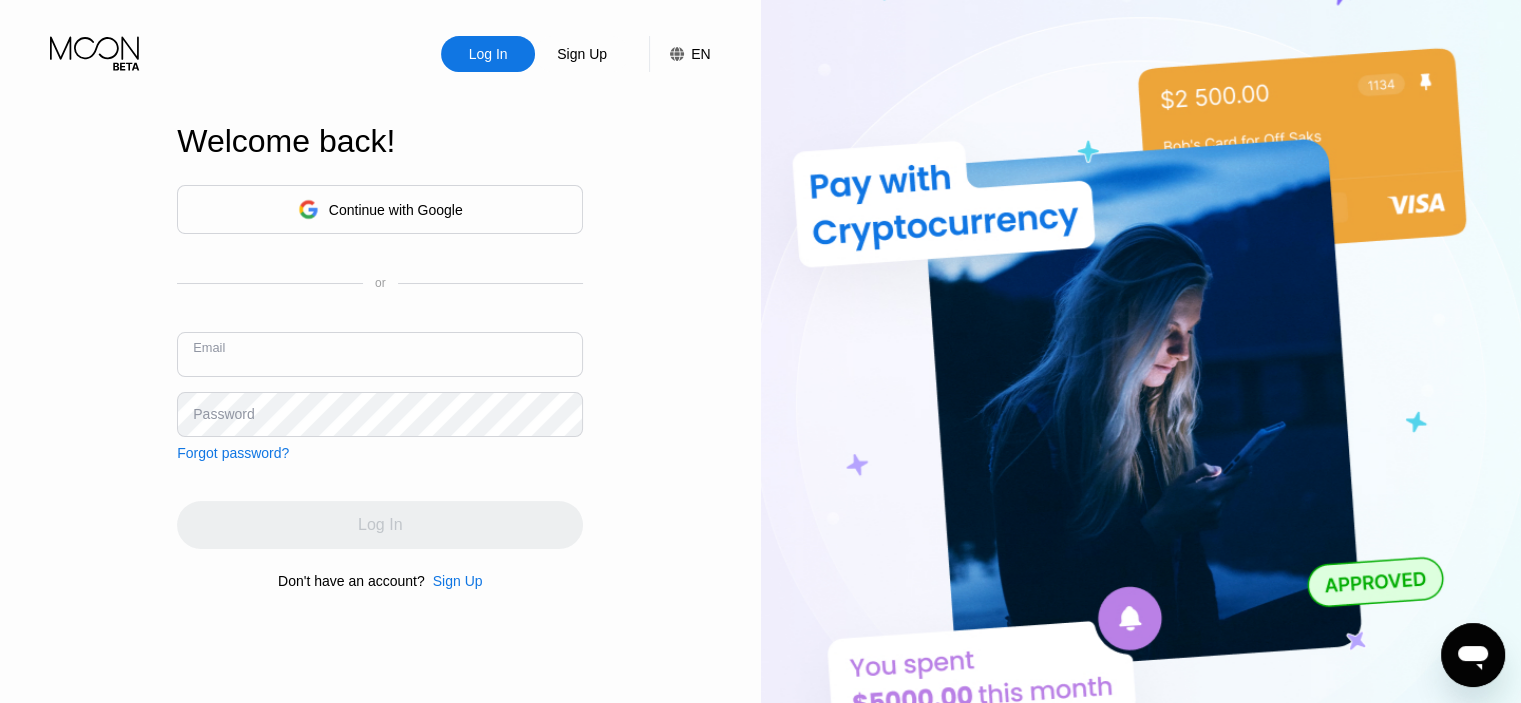 click at bounding box center [380, 354] 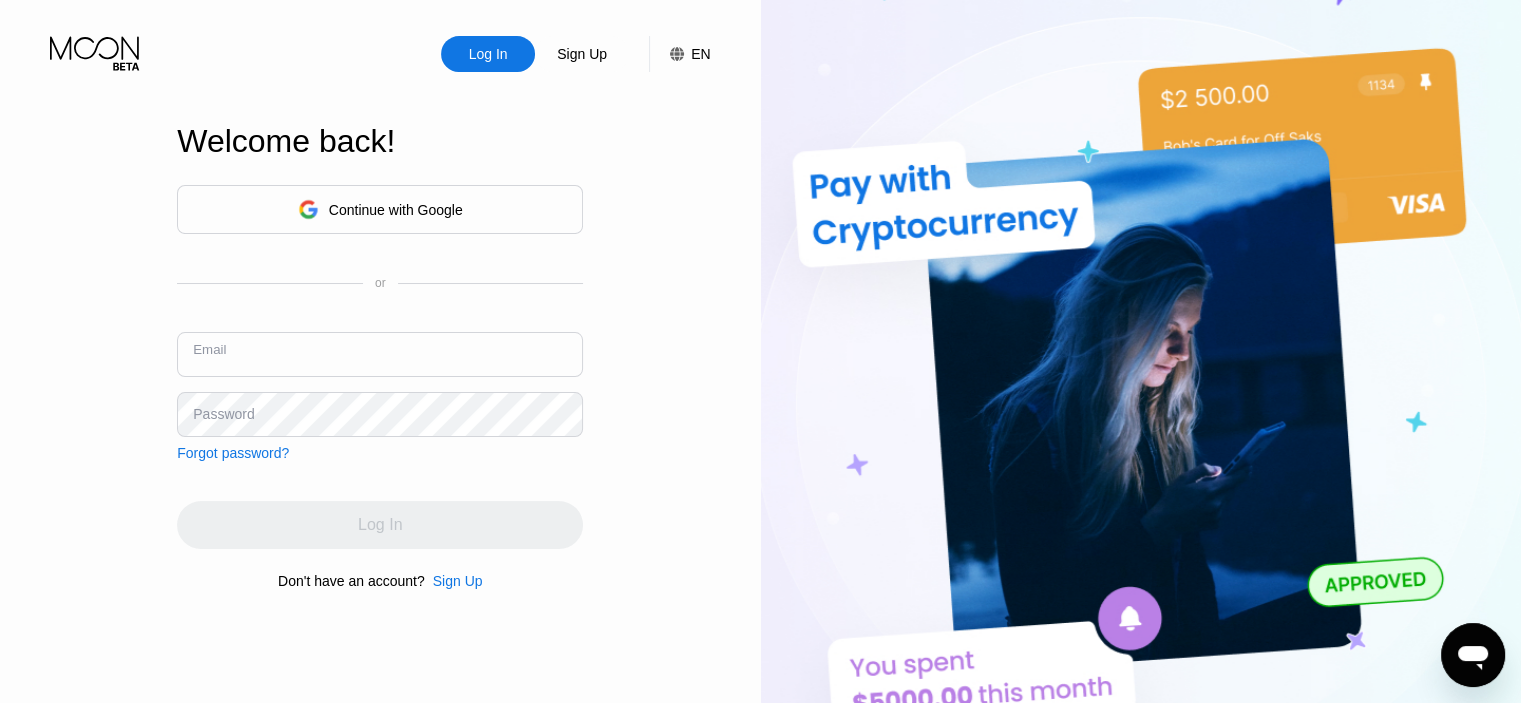 click at bounding box center (380, 354) 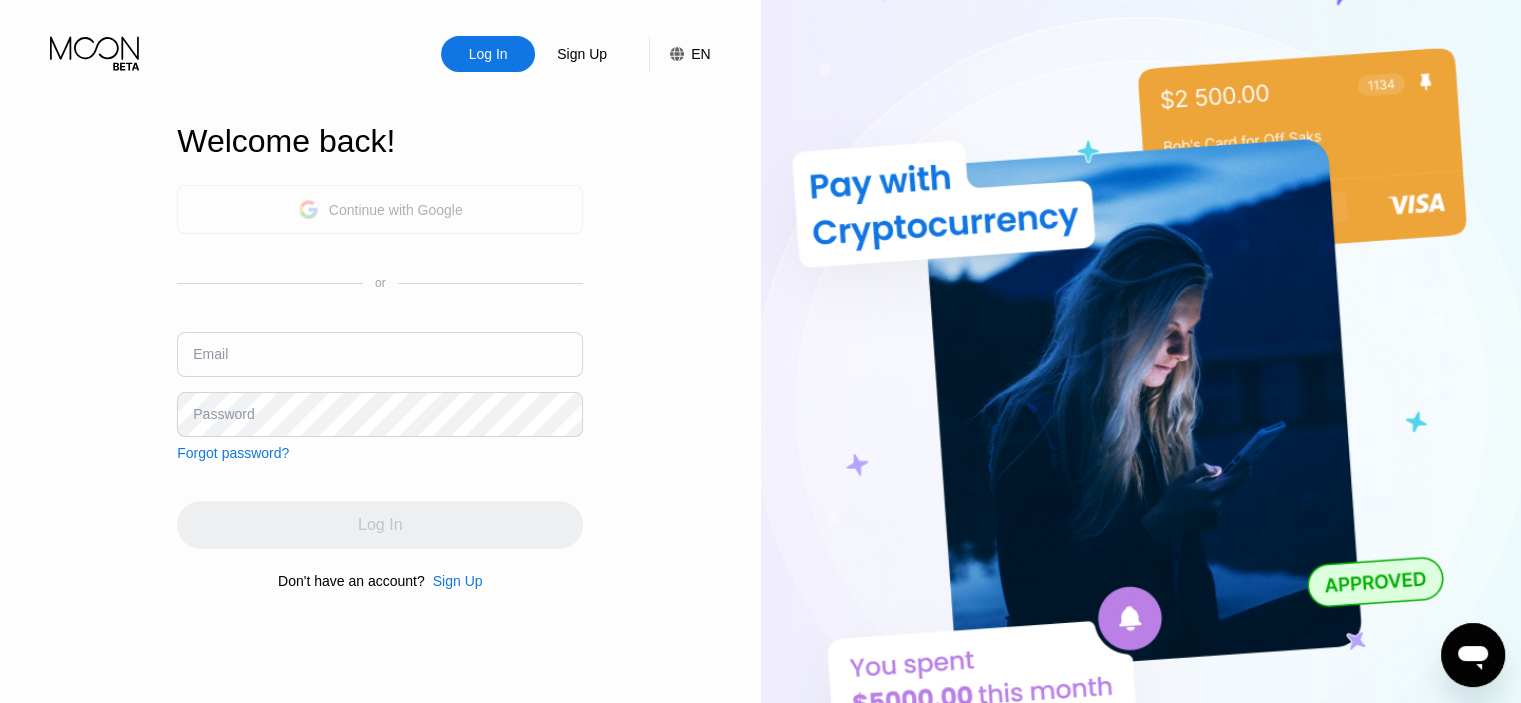 click on "Continue with Google" at bounding box center [396, 210] 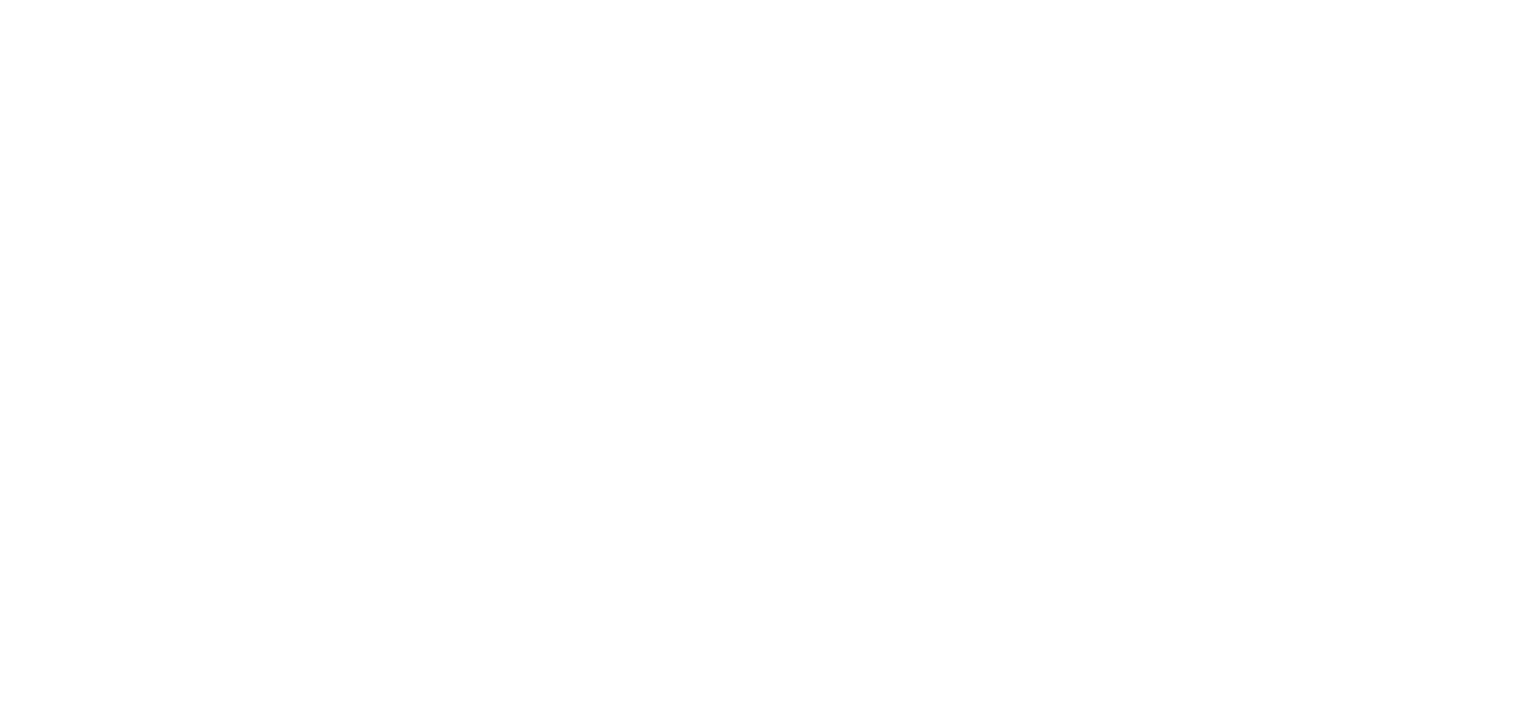 scroll, scrollTop: 0, scrollLeft: 0, axis: both 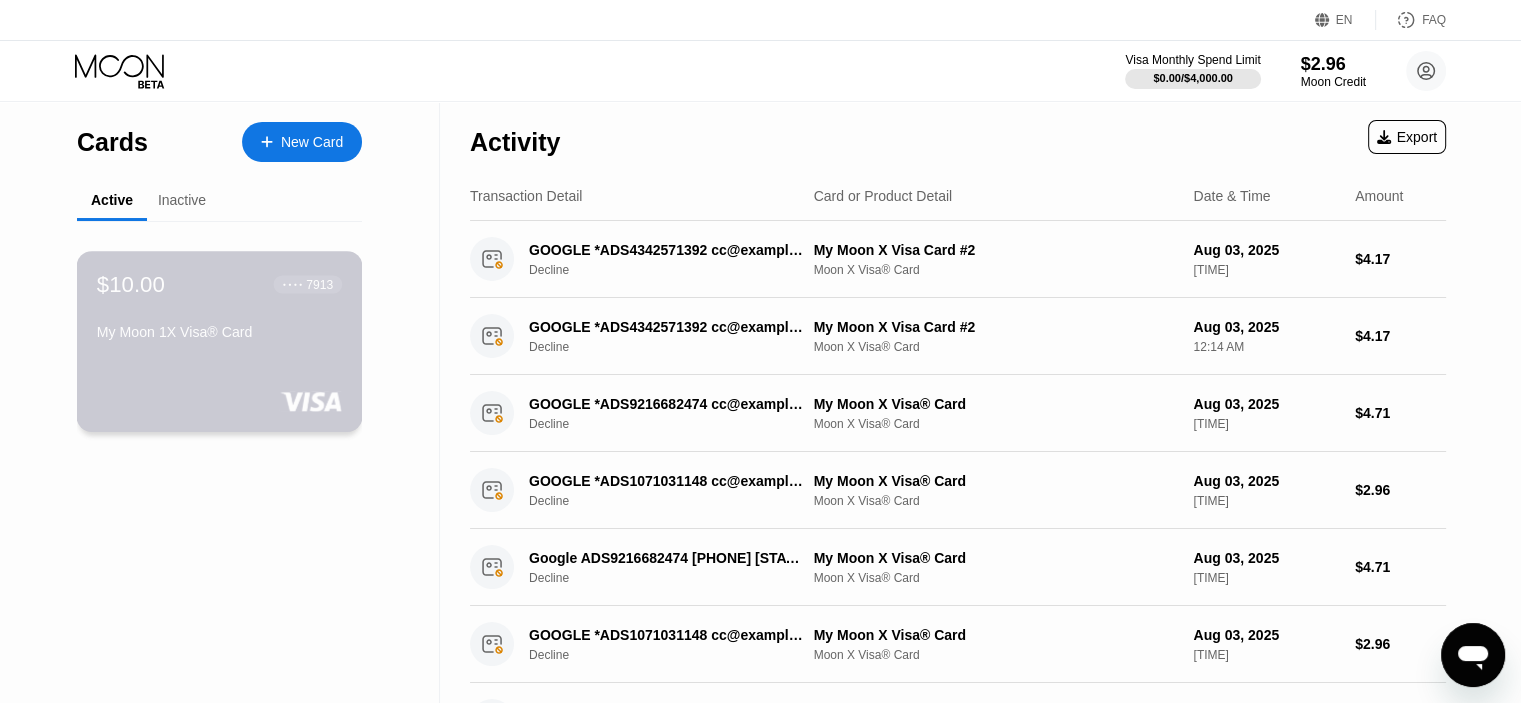 click on "My Moon 1X Visa® Card" at bounding box center [219, 332] 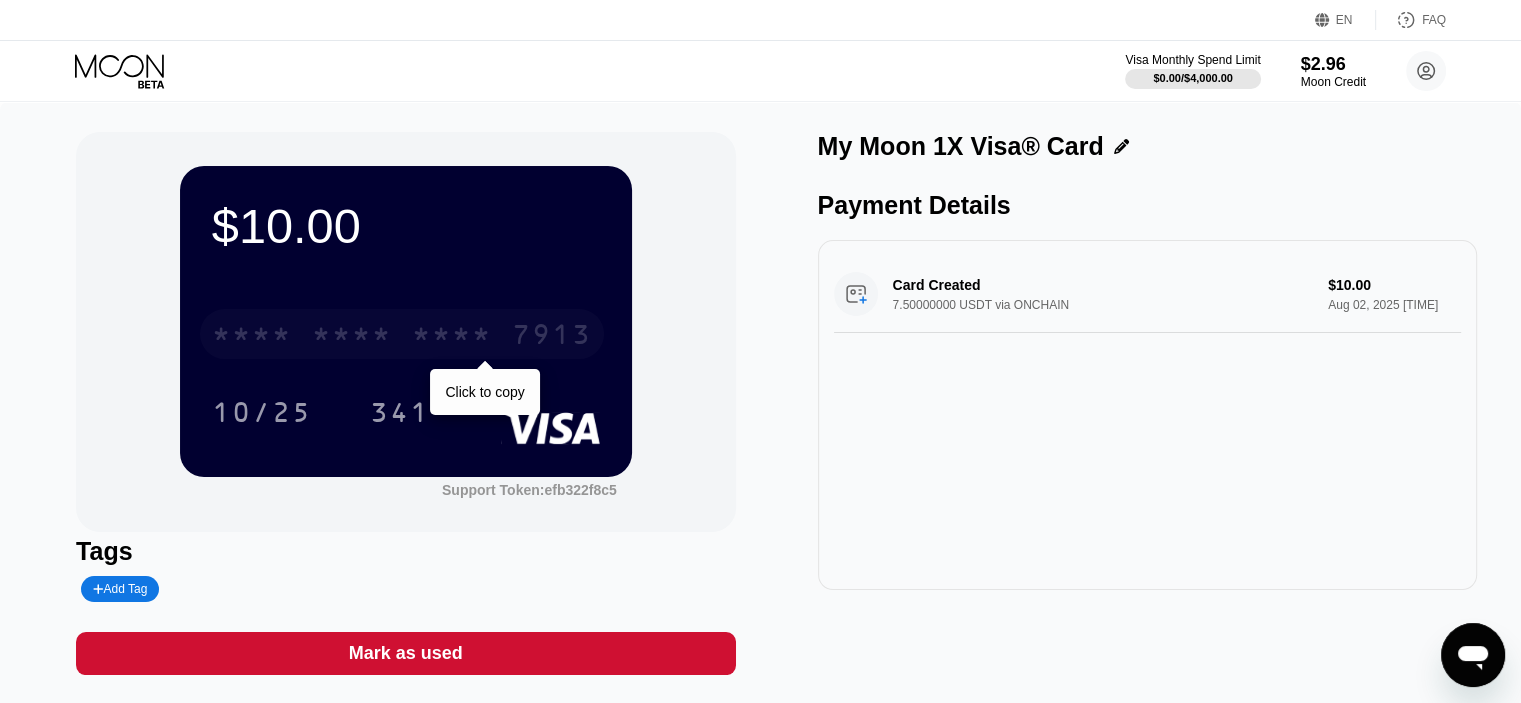 click on "* * * * * * * * * * * * 7913" at bounding box center [402, 334] 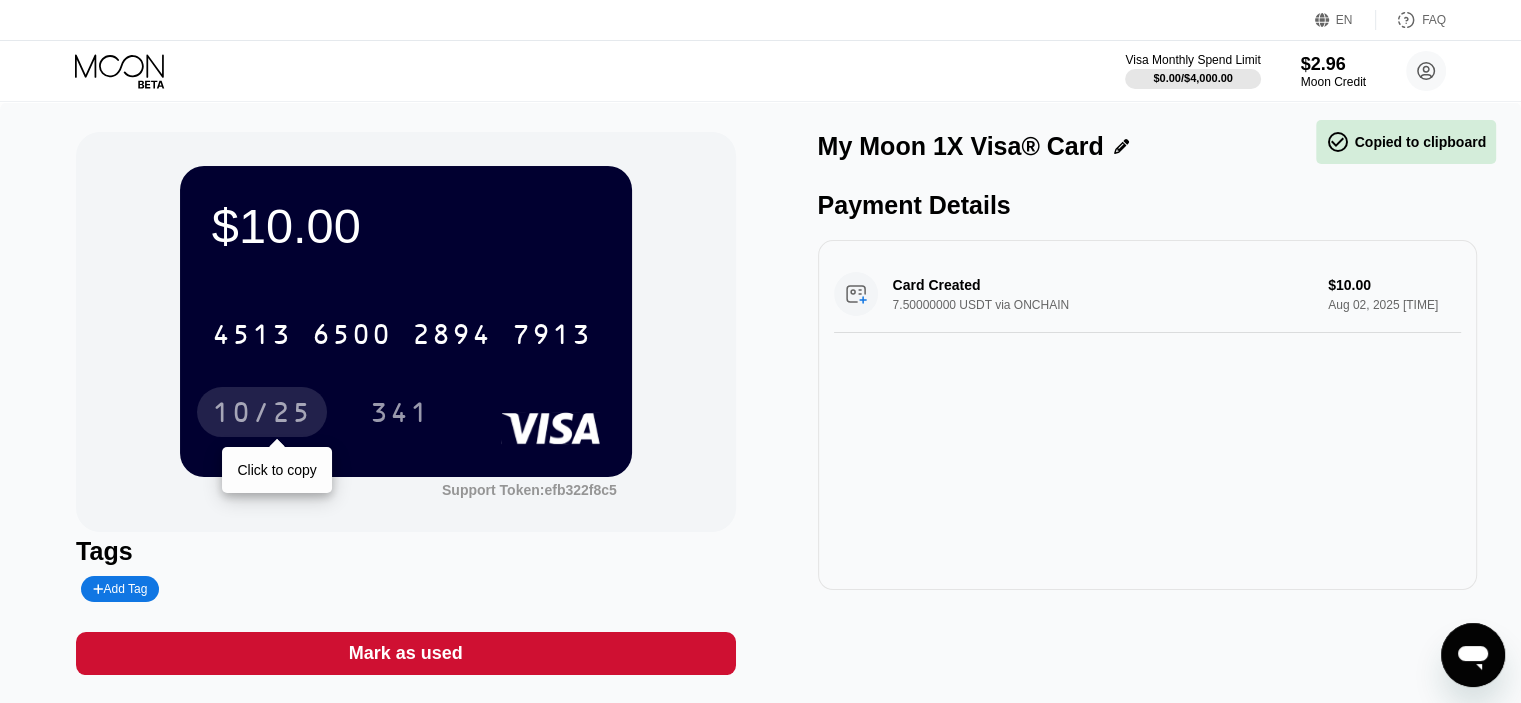 click on "10/25" at bounding box center [262, 415] 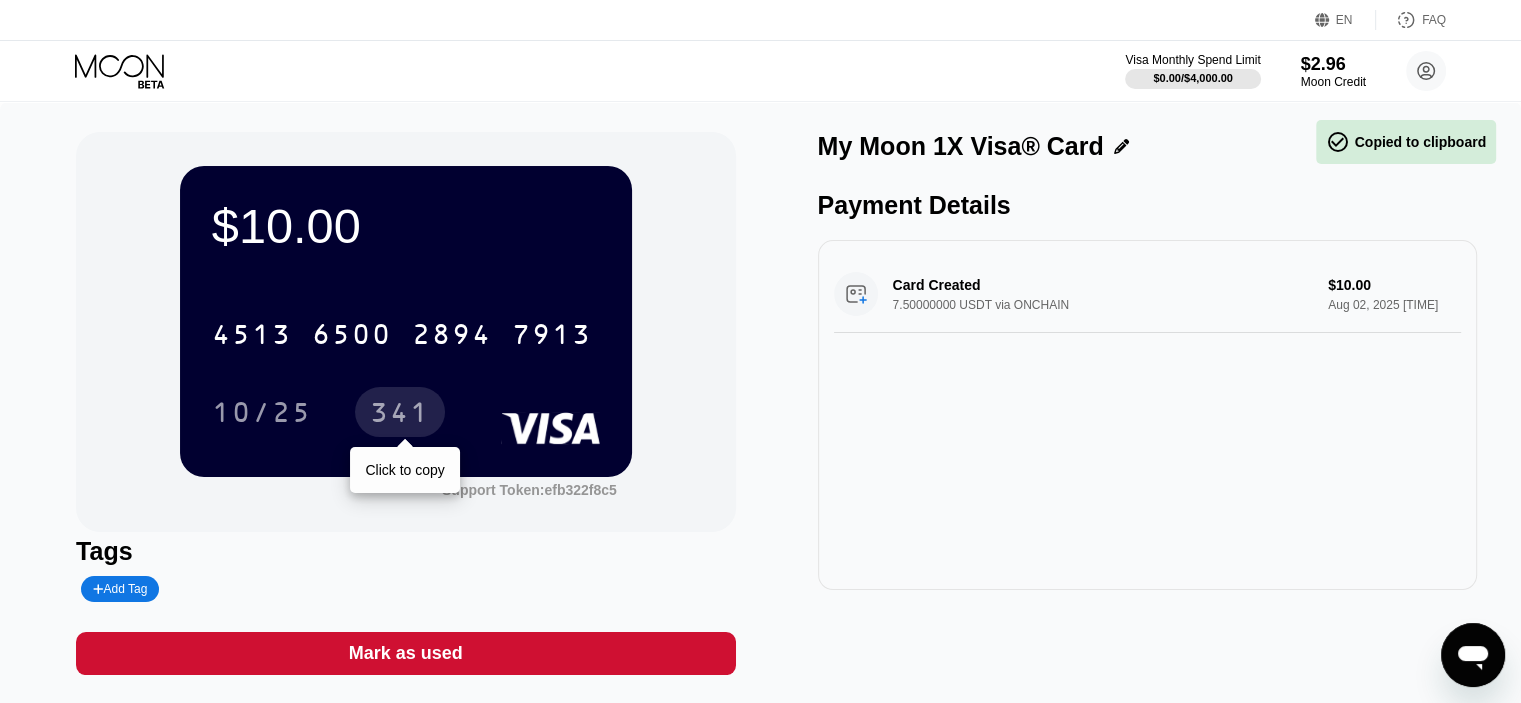 click on "341" at bounding box center (400, 415) 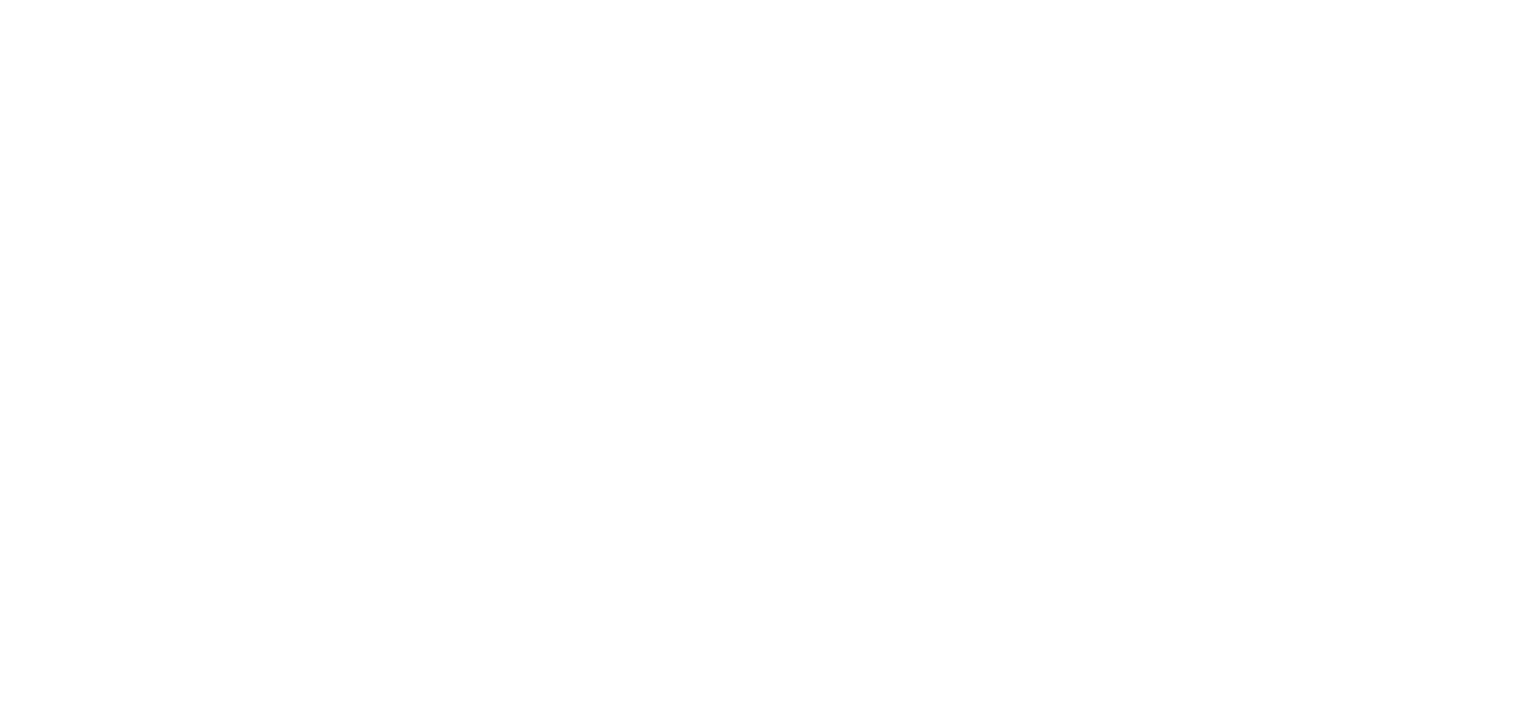 scroll, scrollTop: 0, scrollLeft: 0, axis: both 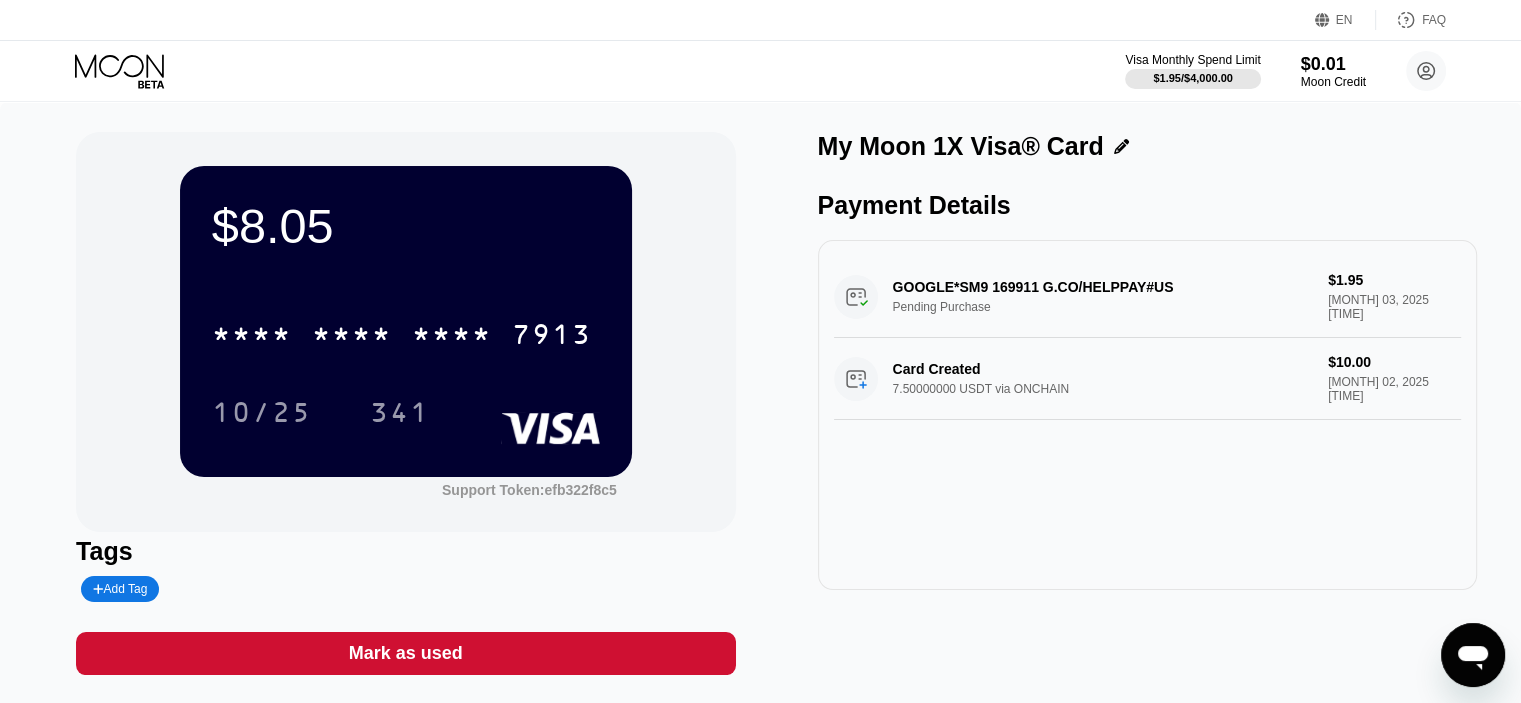 click 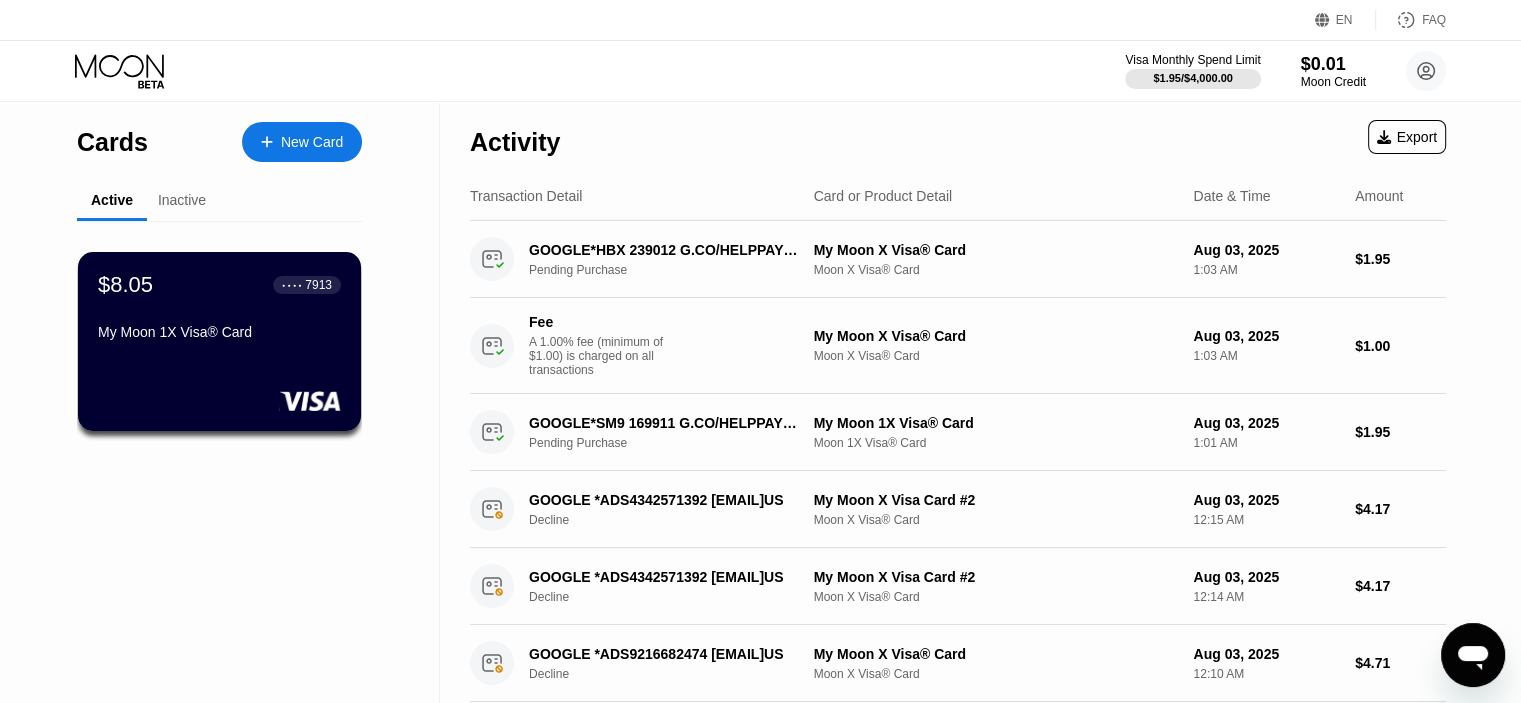 click 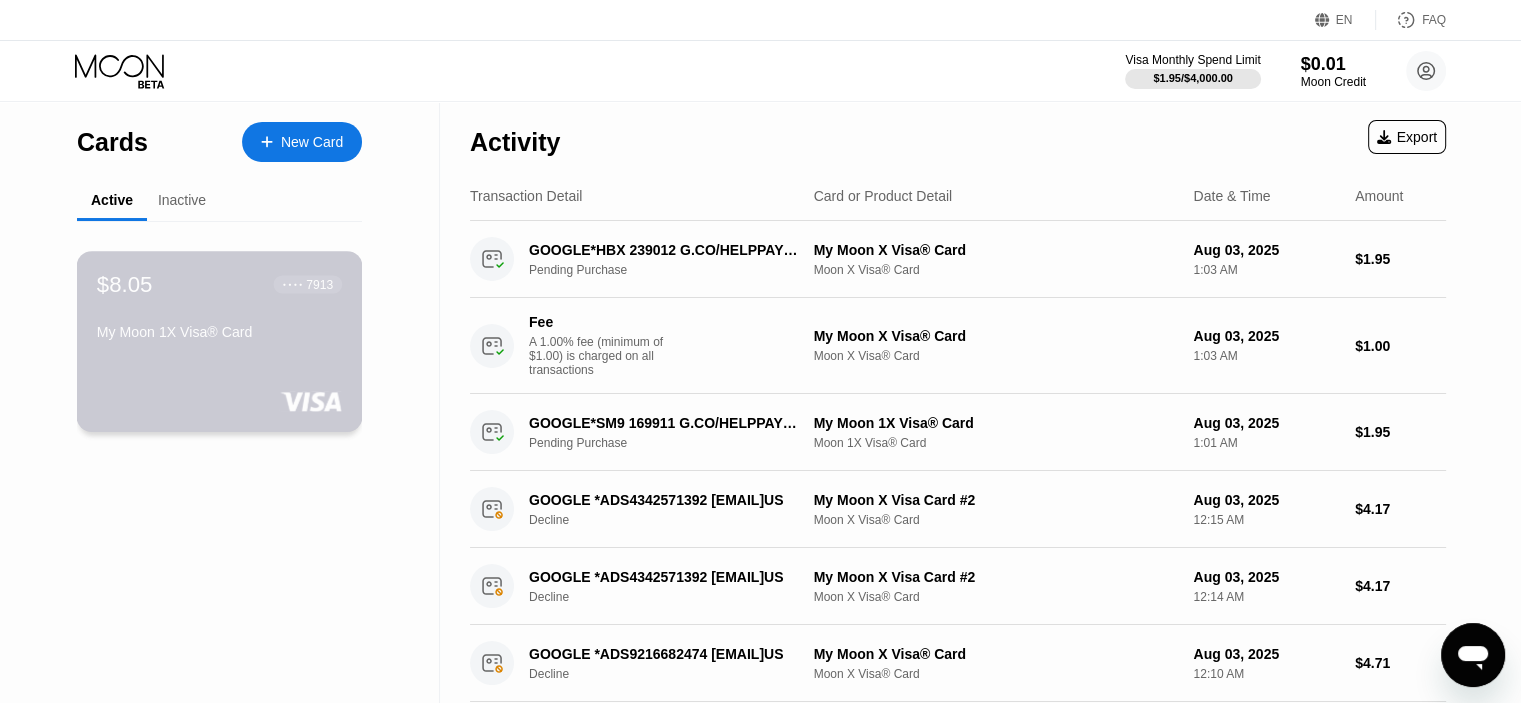 click on "$8.05 ● ● ● ● 7913 My Moon 1X Visa® Card" at bounding box center (219, 309) 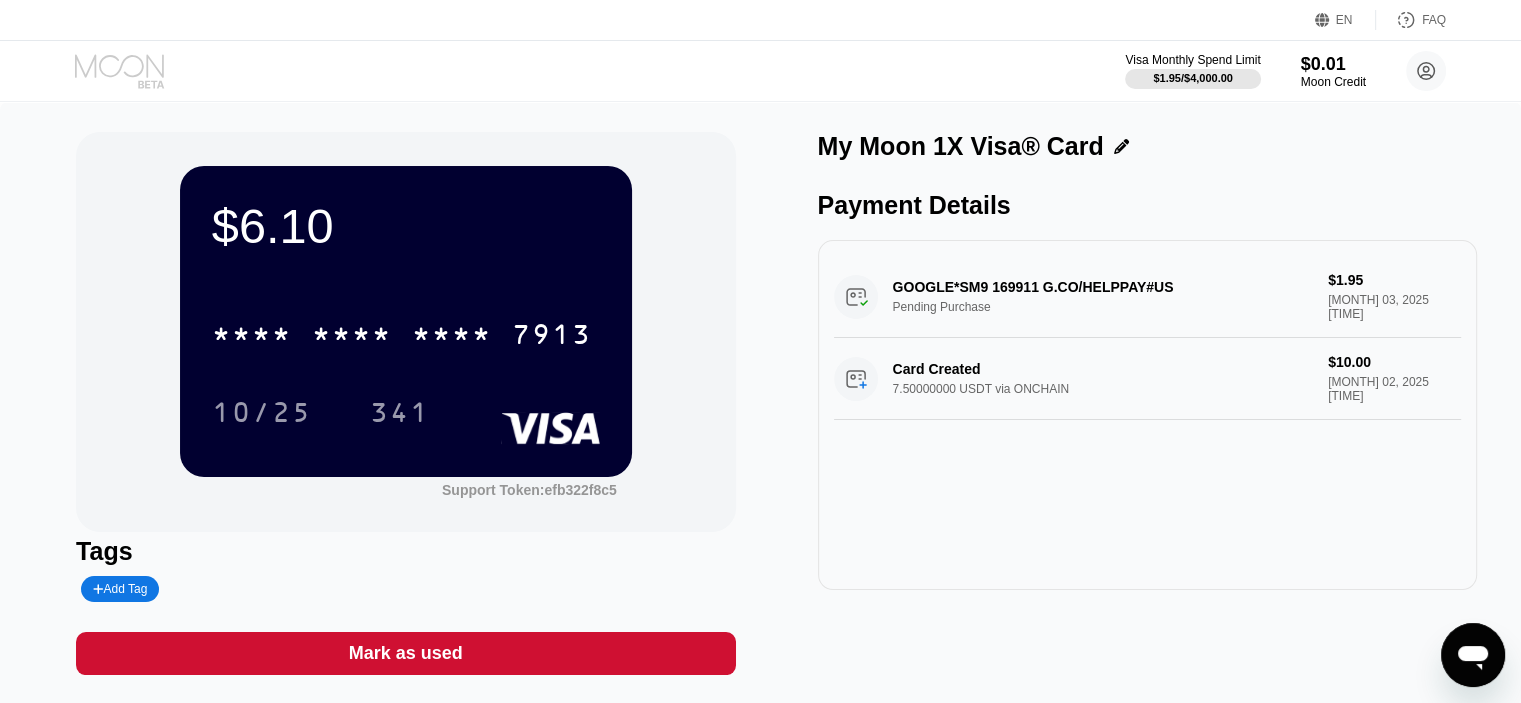 click 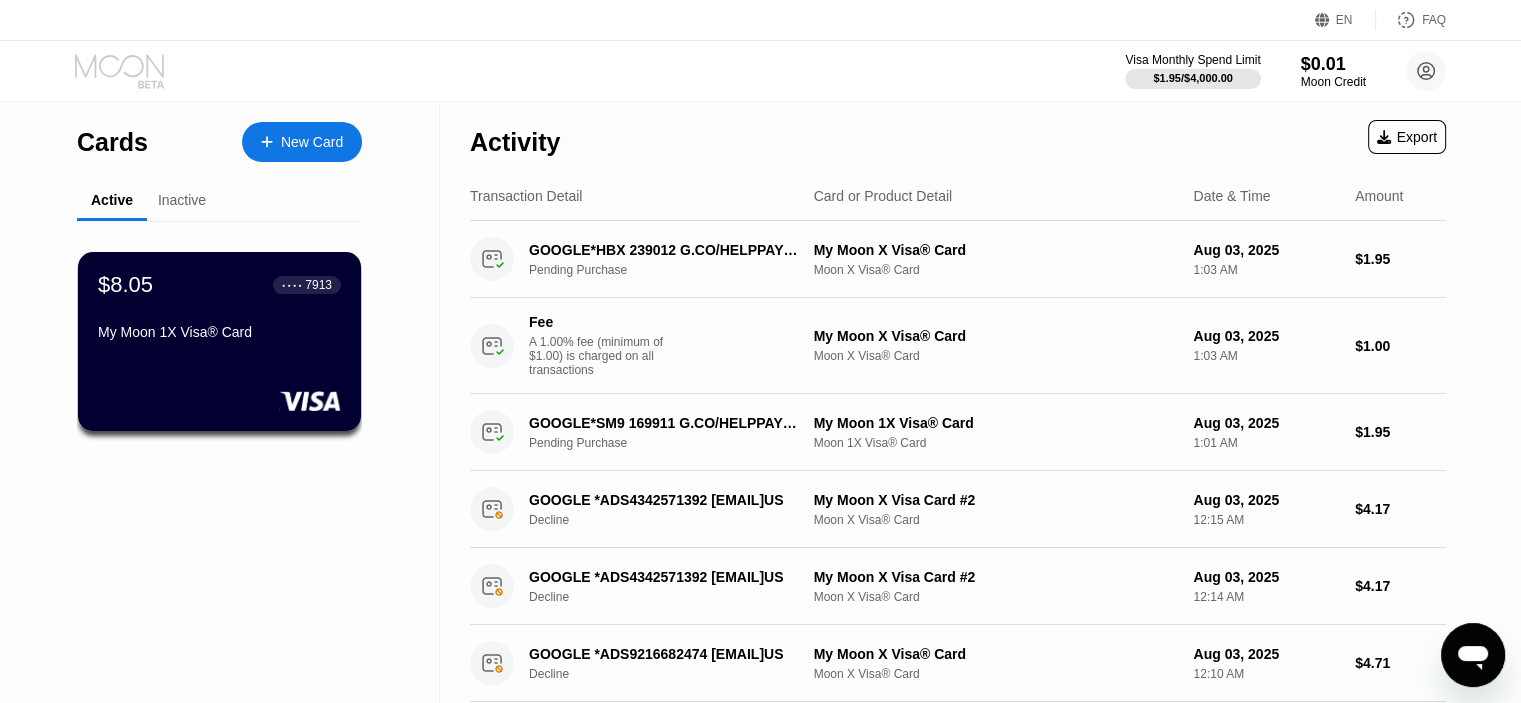 click 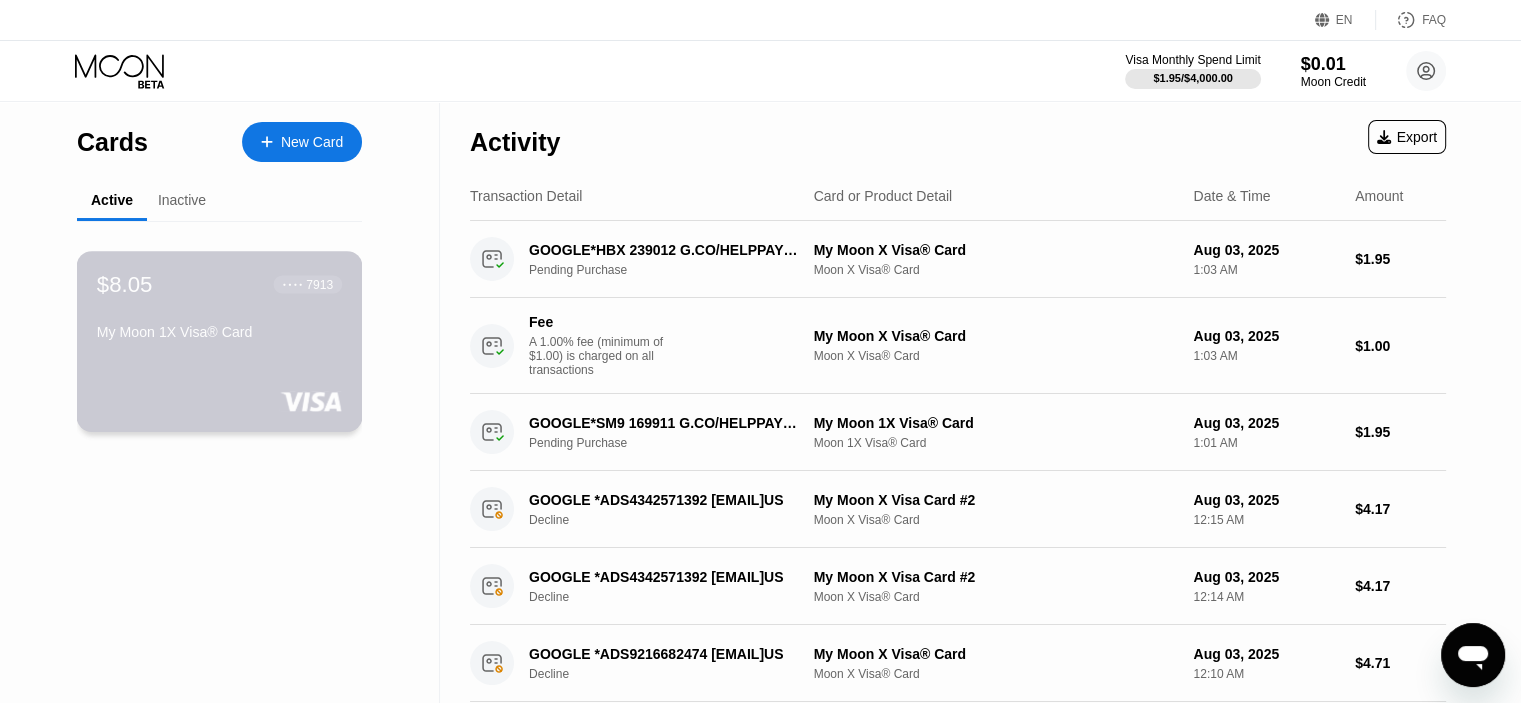 click on "My Moon 1X Visa® Card" at bounding box center [219, 336] 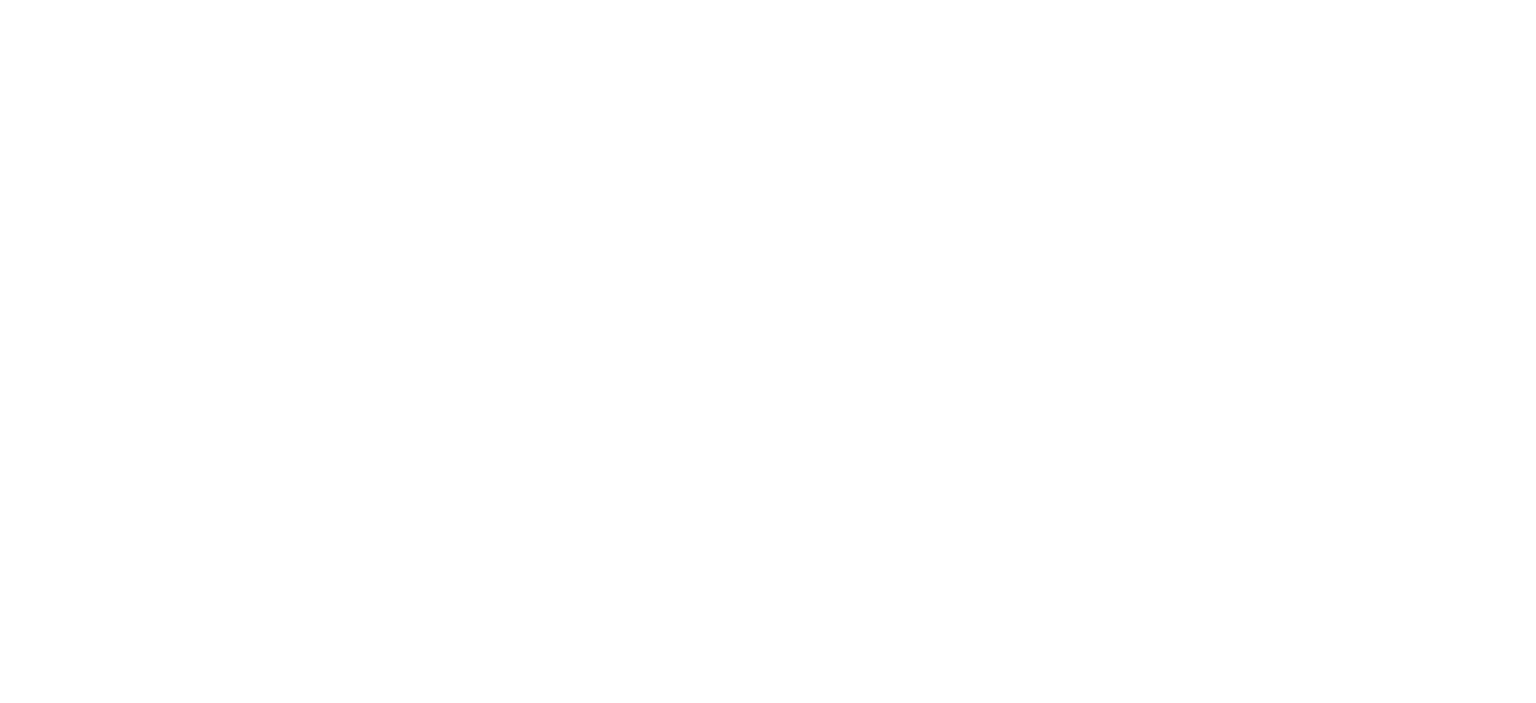 scroll, scrollTop: 0, scrollLeft: 0, axis: both 